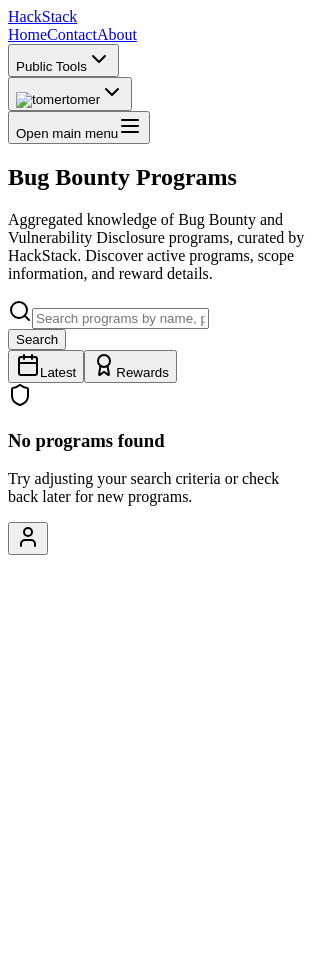 scroll, scrollTop: 118, scrollLeft: 0, axis: vertical 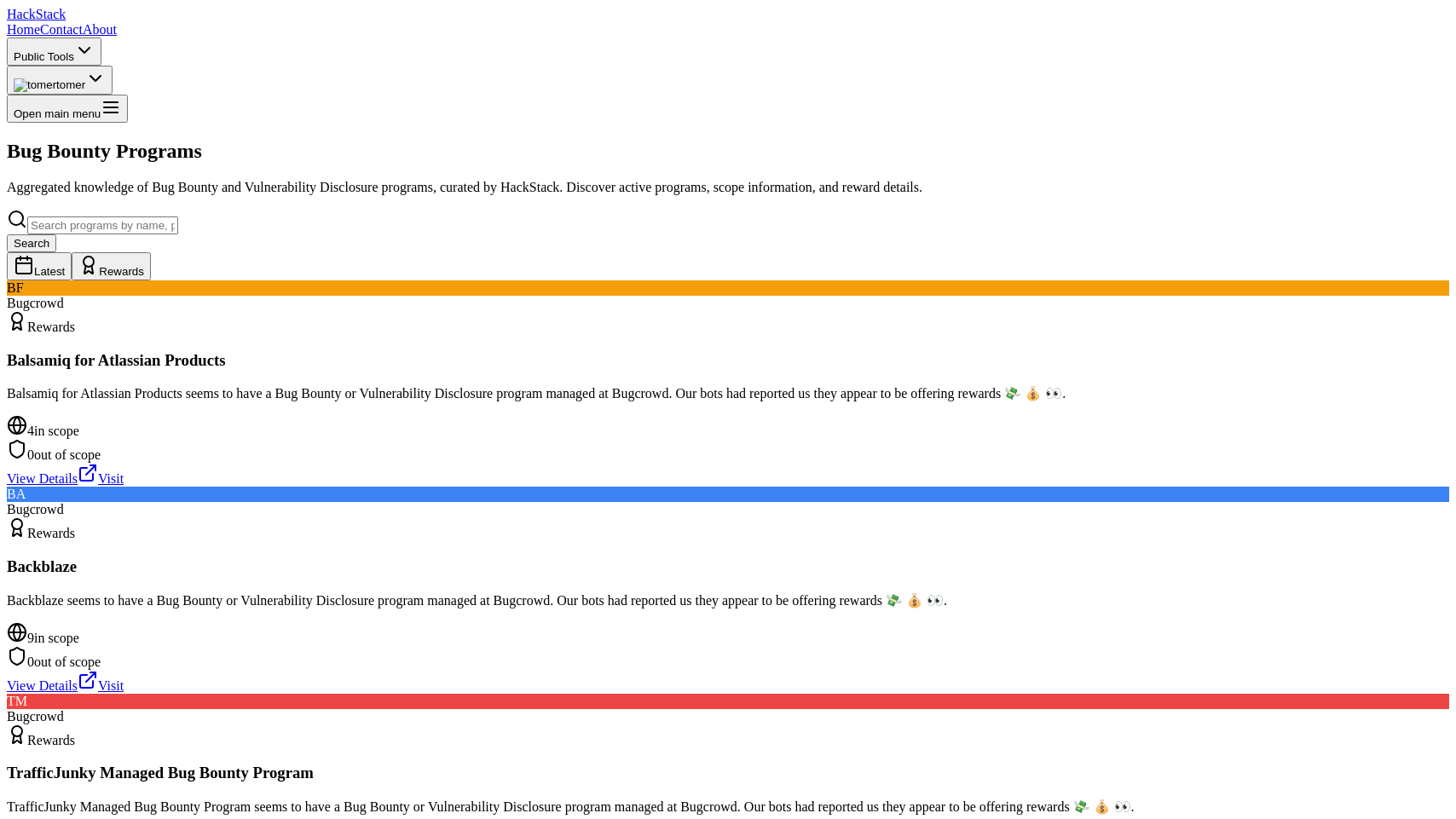 click at bounding box center [7, 19] 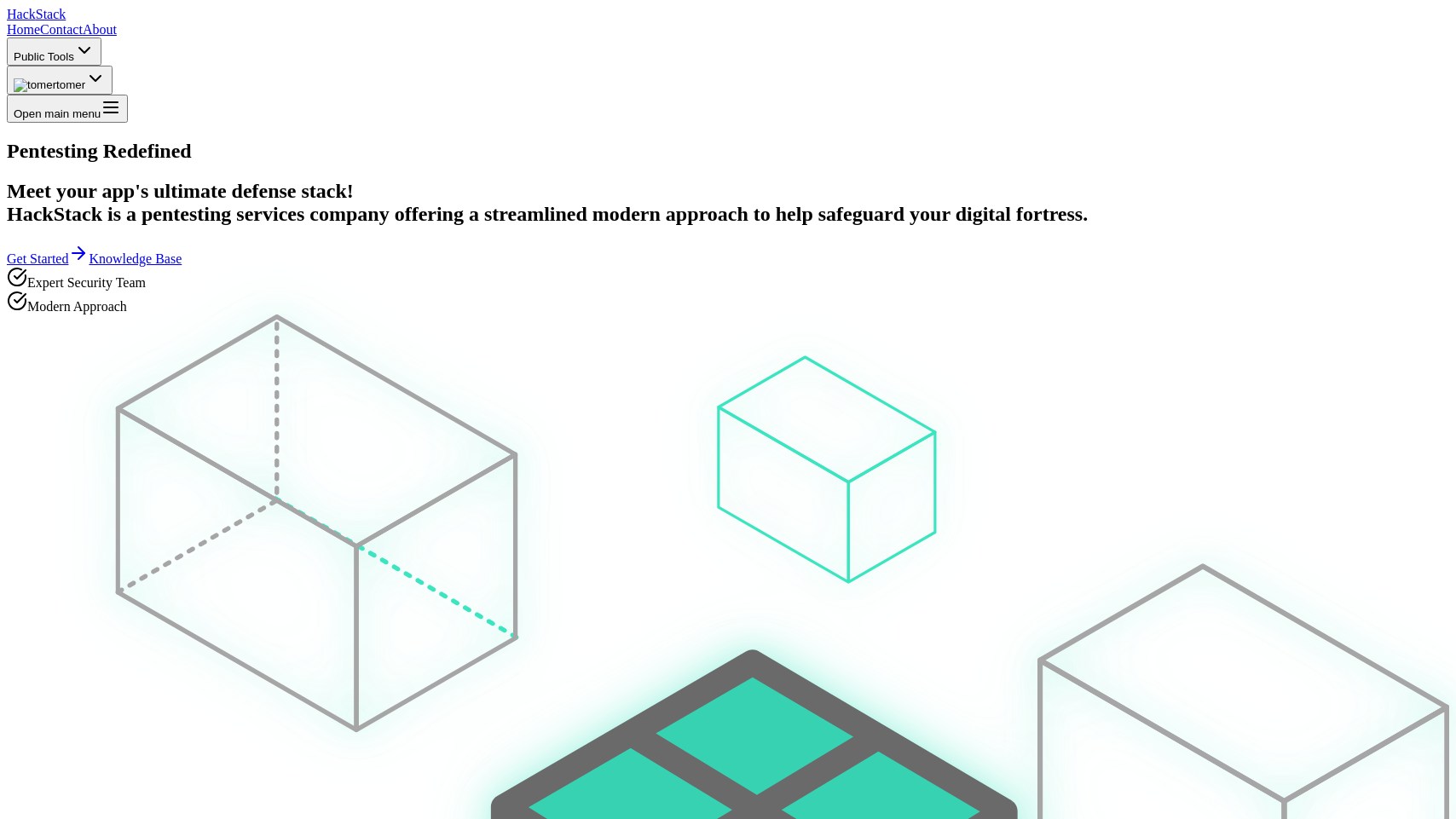click on "Pentesting   Redefined" at bounding box center (728, 151) 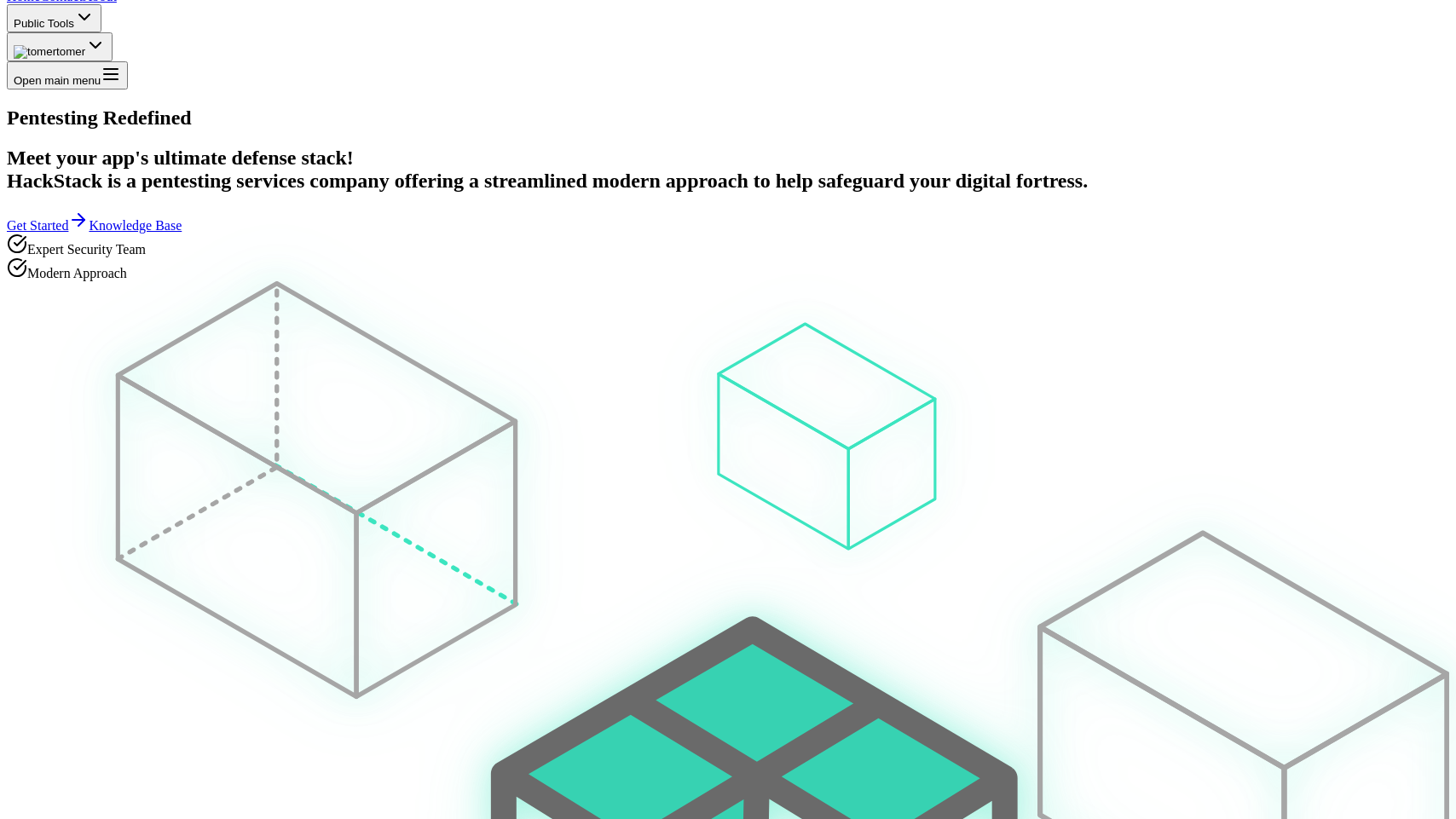 scroll, scrollTop: 0, scrollLeft: 0, axis: both 